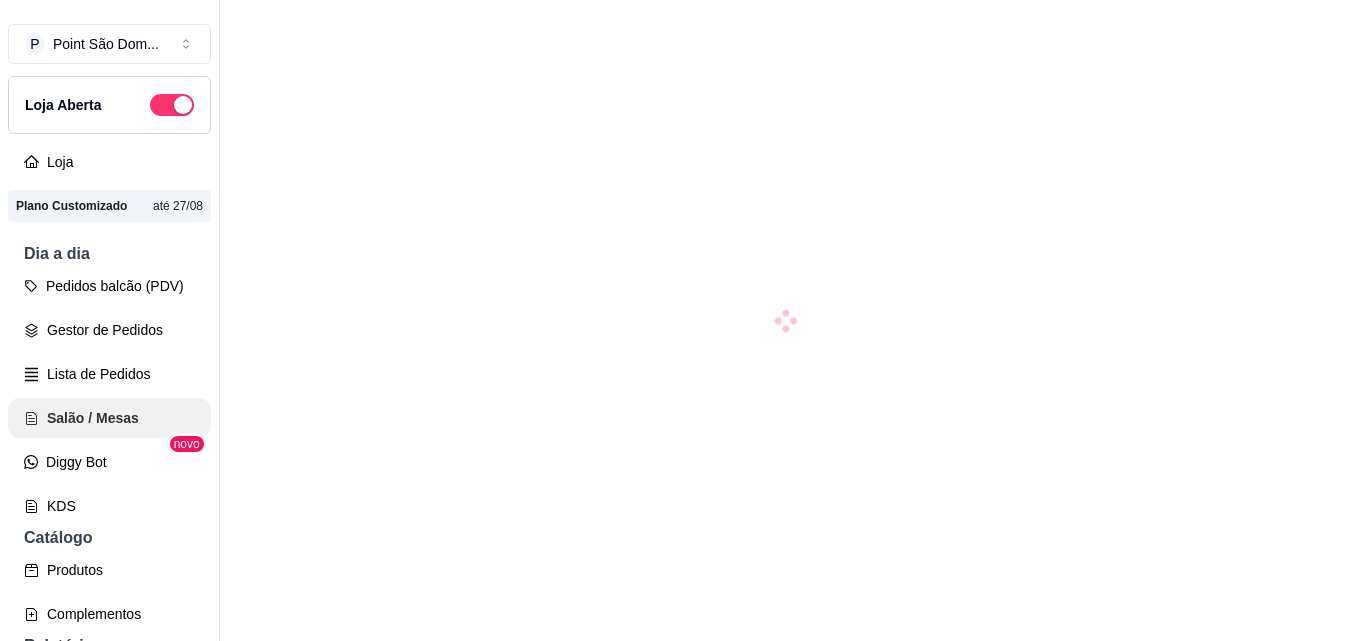 scroll, scrollTop: 0, scrollLeft: 0, axis: both 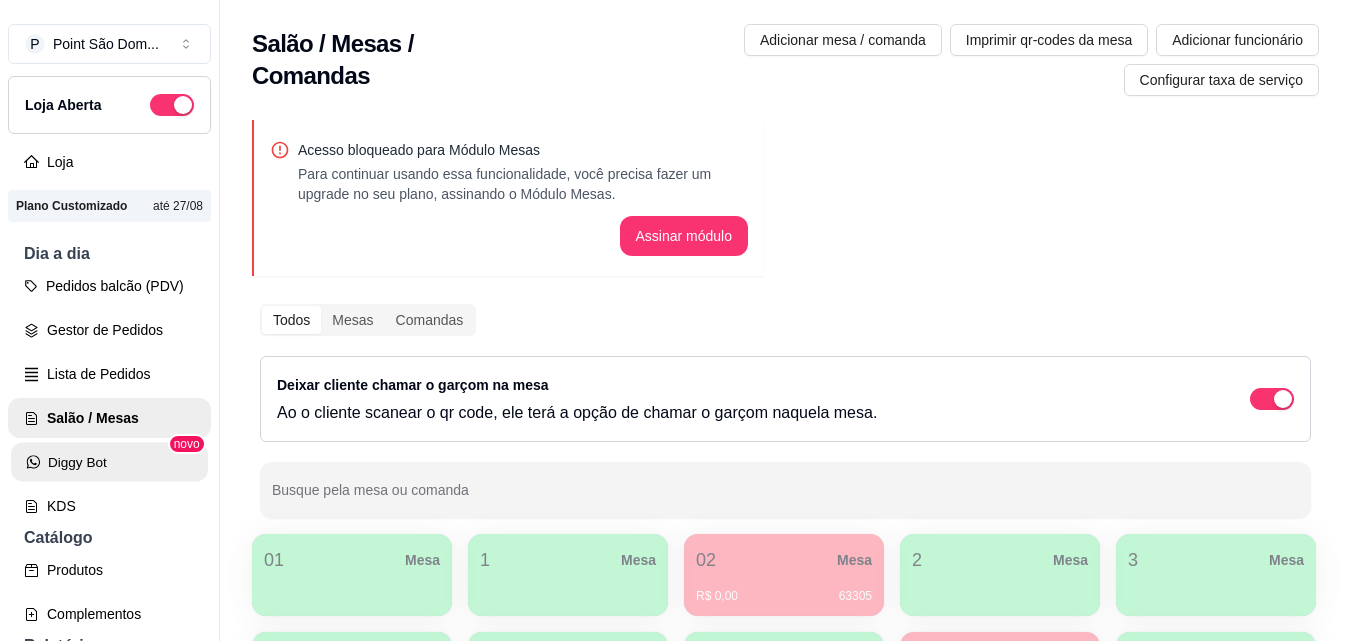 click on "Diggy Bot" at bounding box center (109, 462) 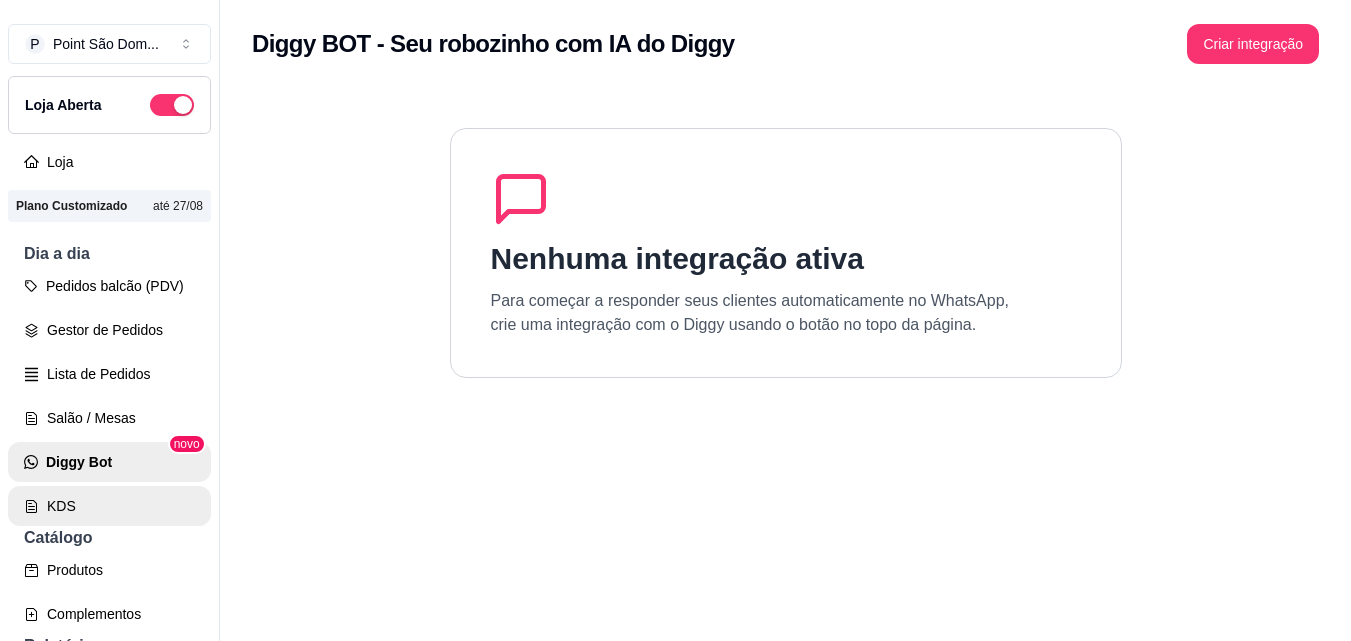 click on "KDS" at bounding box center (109, 506) 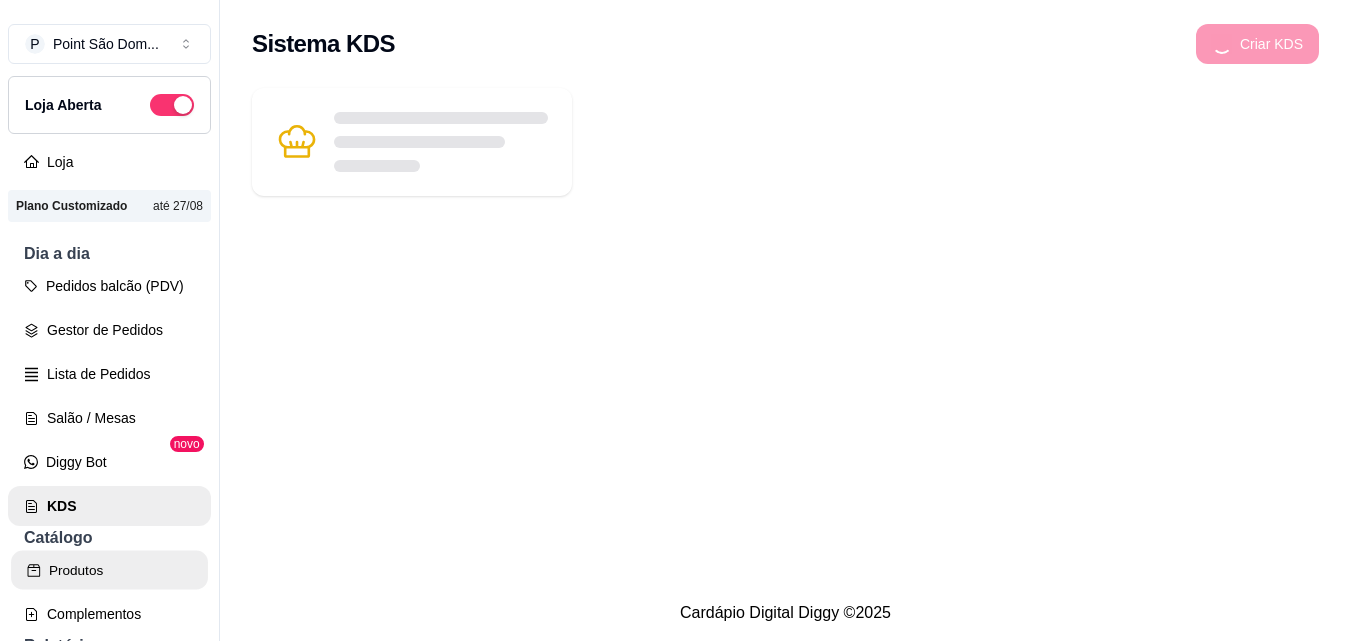 click on "Produtos" at bounding box center [109, 570] 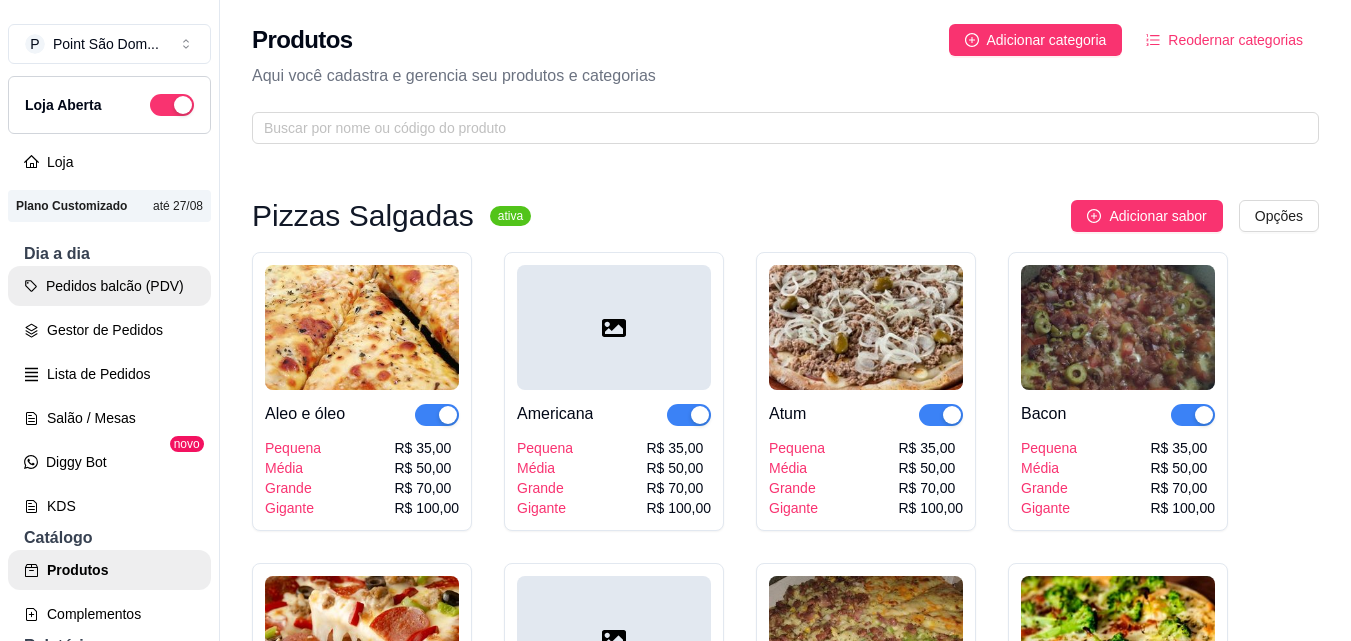 click on "Pedidos balcão (PDV)" at bounding box center [109, 286] 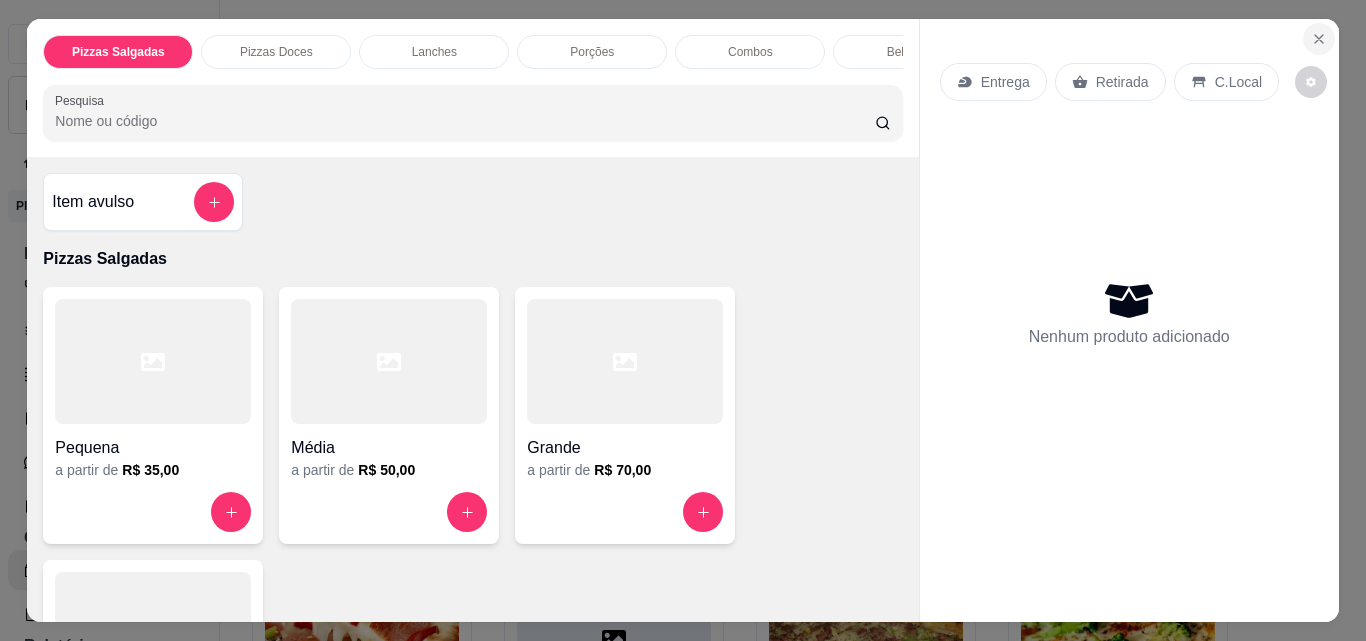 click 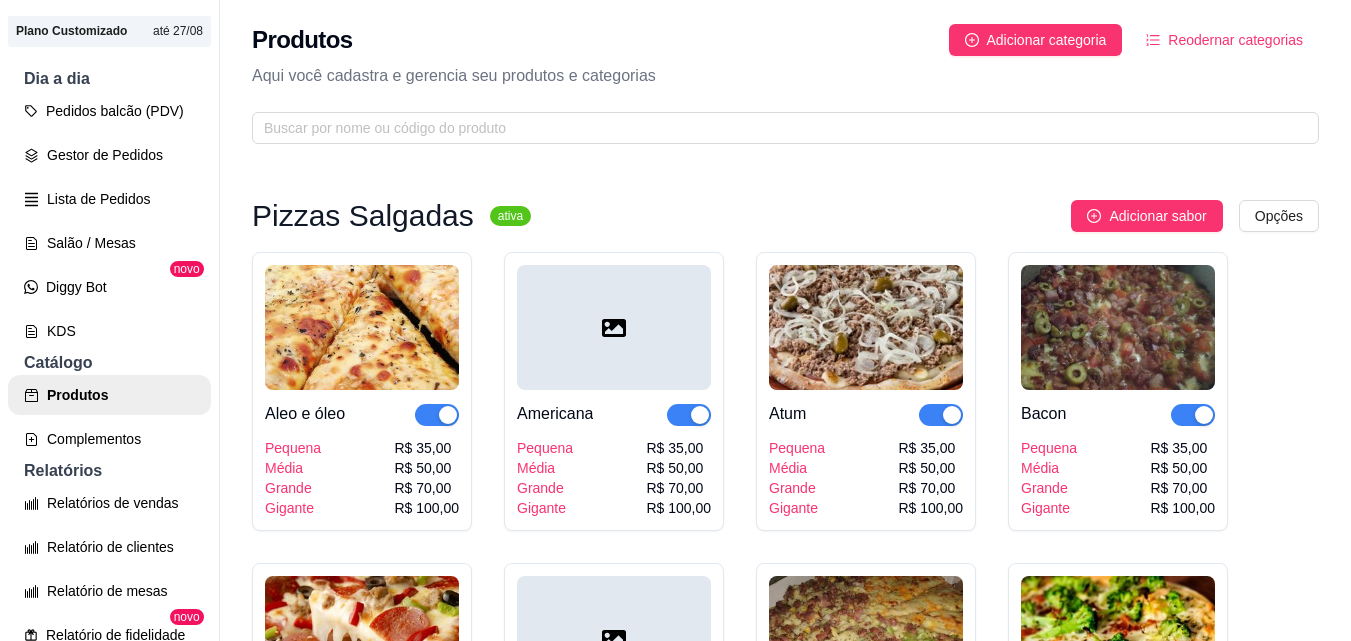 scroll, scrollTop: 500, scrollLeft: 0, axis: vertical 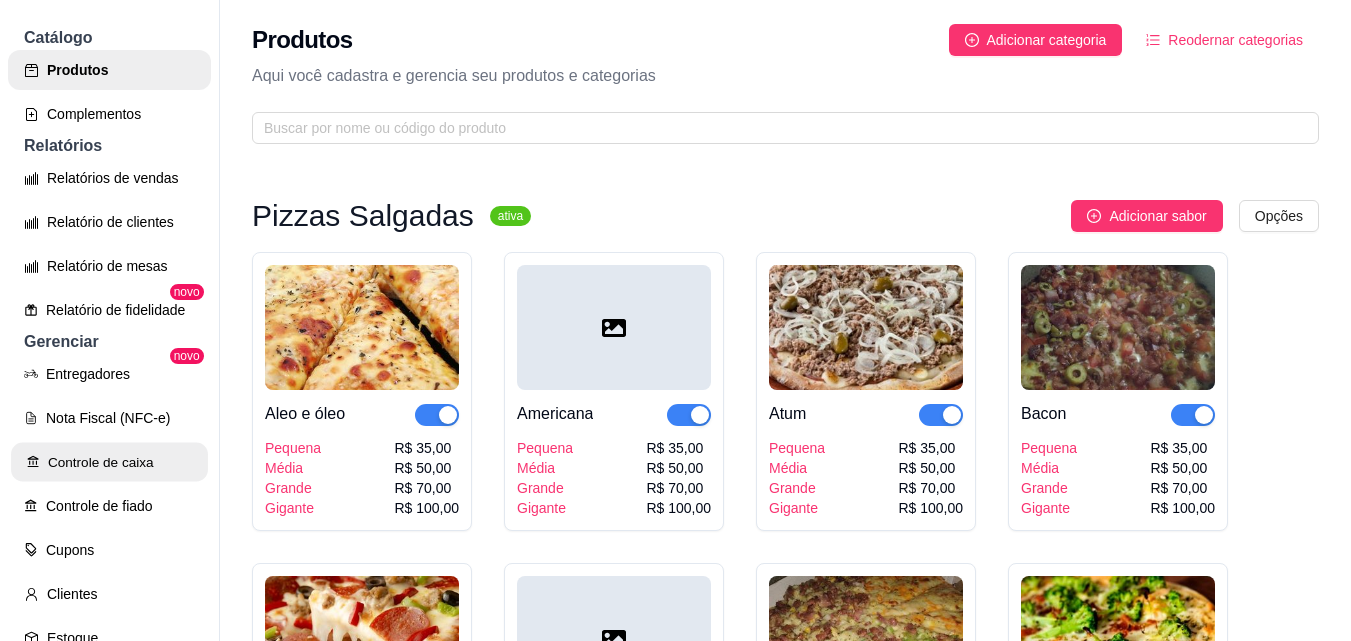 click on "Controle de caixa" at bounding box center [109, 462] 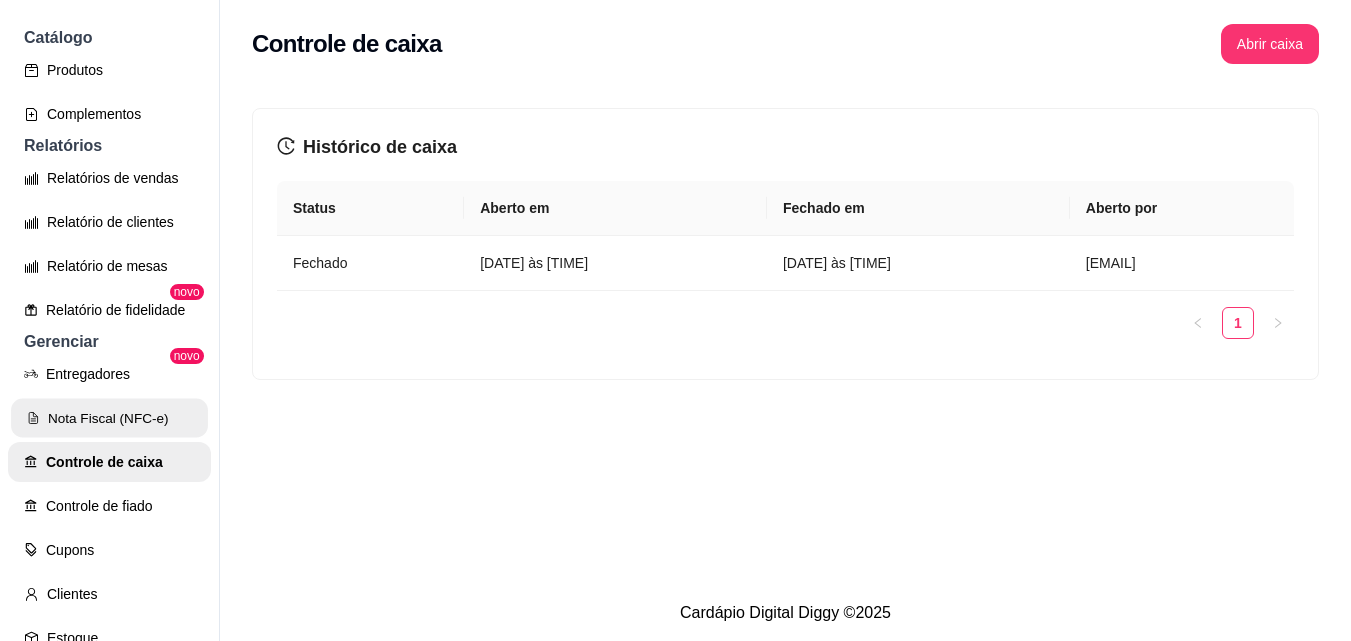 click on "Nota Fiscal (NFC-e)" at bounding box center [109, 418] 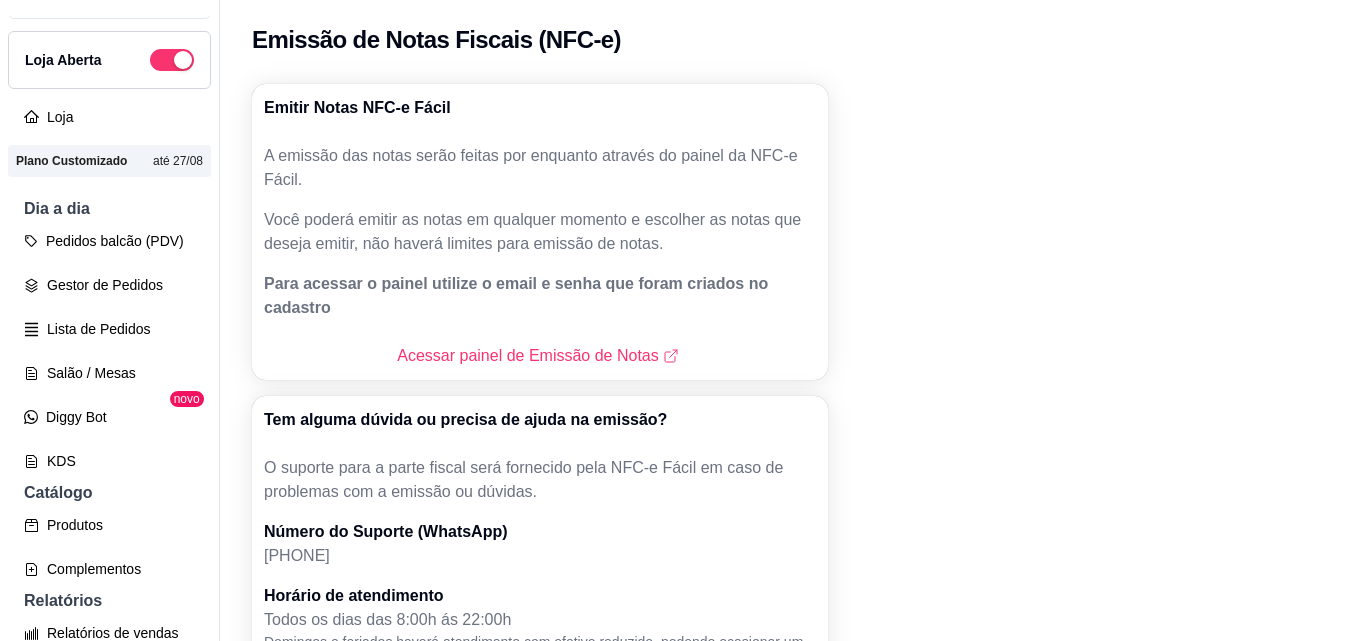 scroll, scrollTop: 0, scrollLeft: 0, axis: both 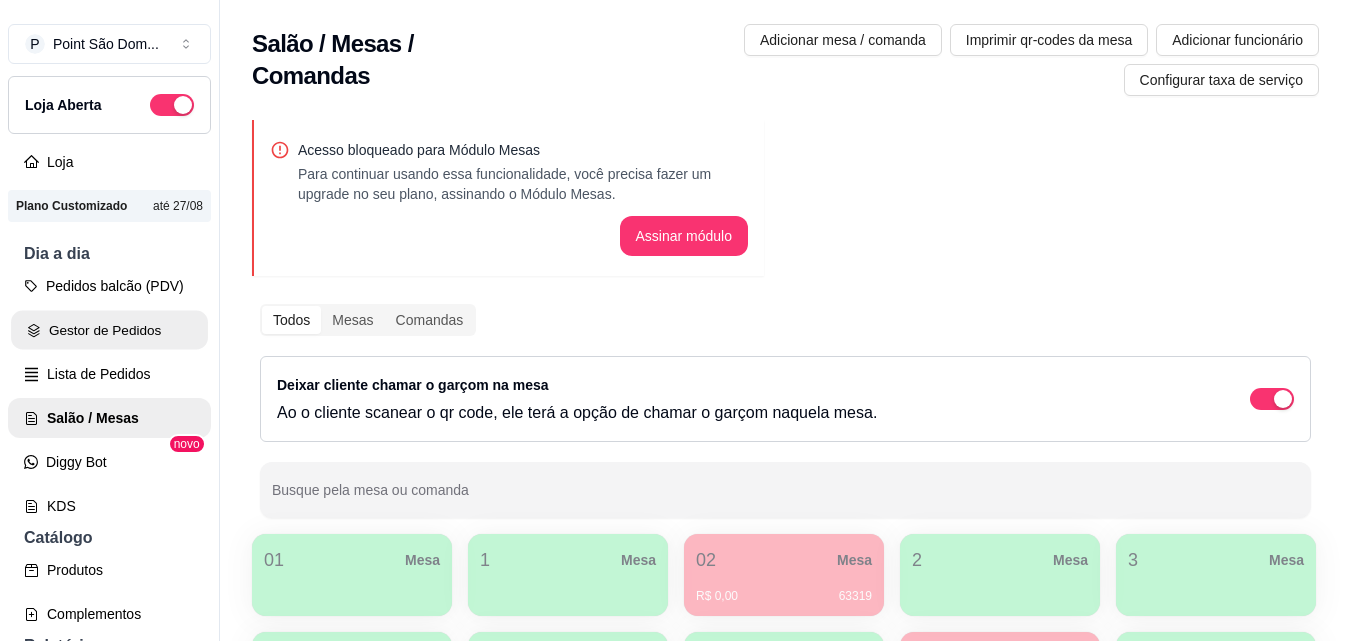 click on "Gestor de Pedidos" at bounding box center (109, 330) 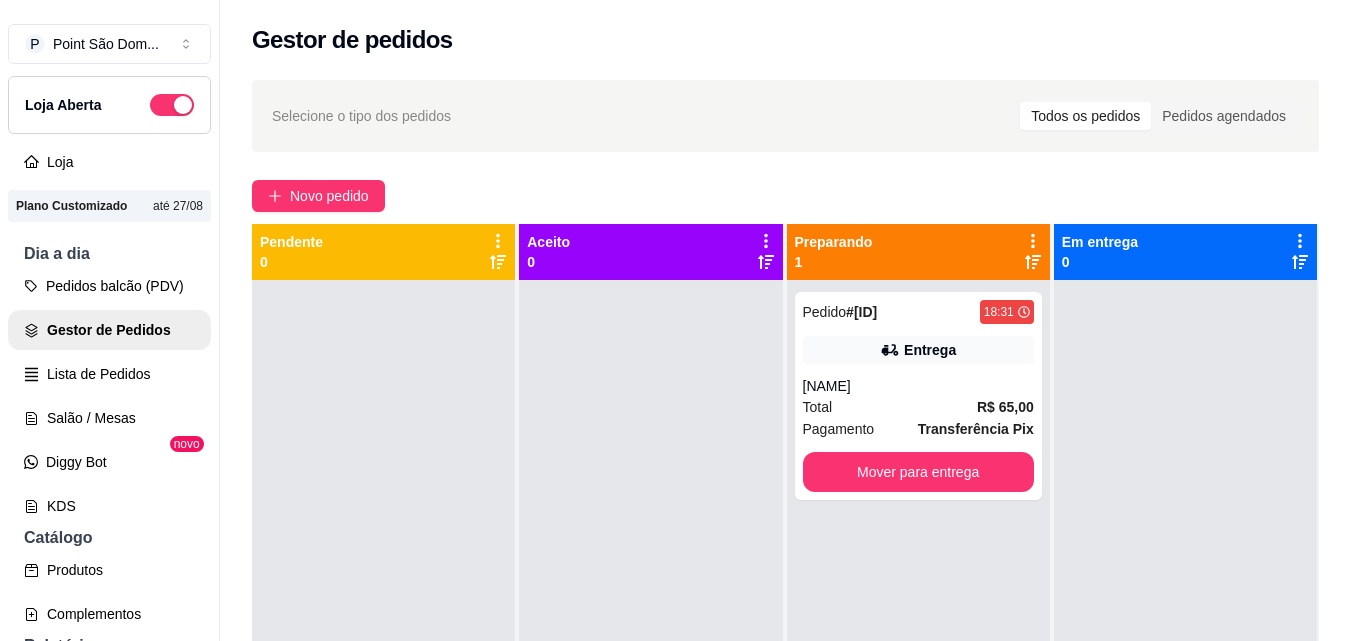 drag, startPoint x: 1265, startPoint y: 488, endPoint x: 1314, endPoint y: 489, distance: 49.010204 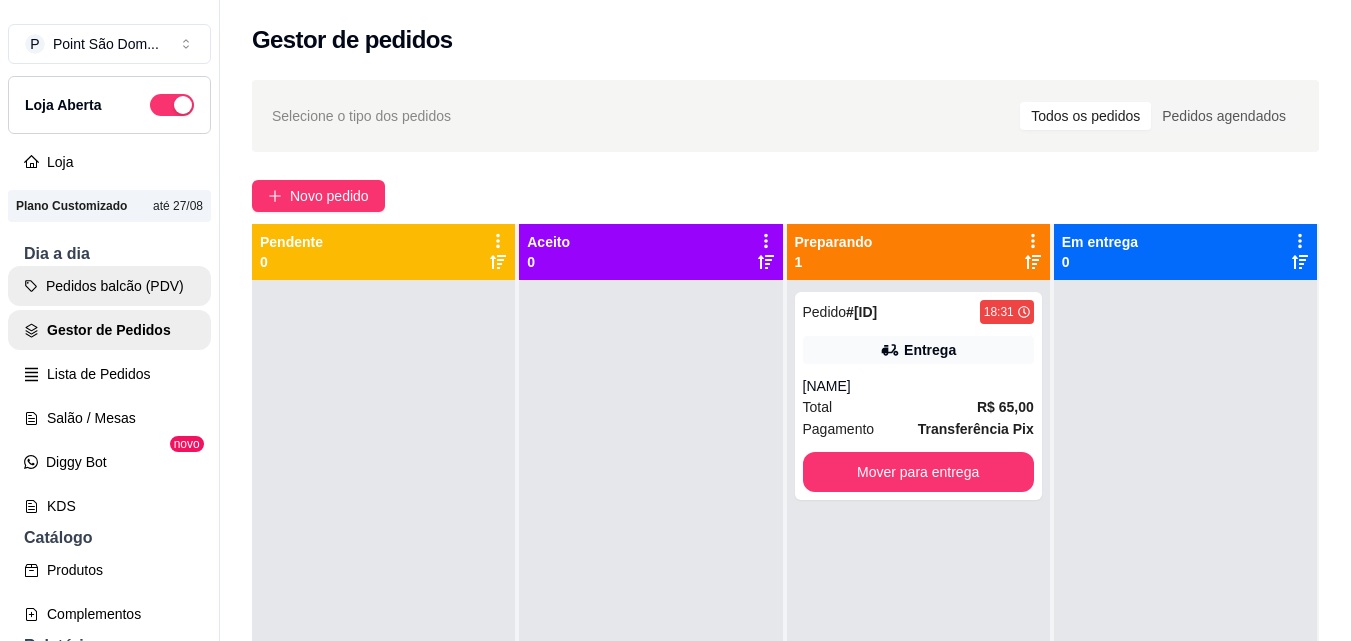 click on "Pedidos balcão (PDV)" at bounding box center (109, 286) 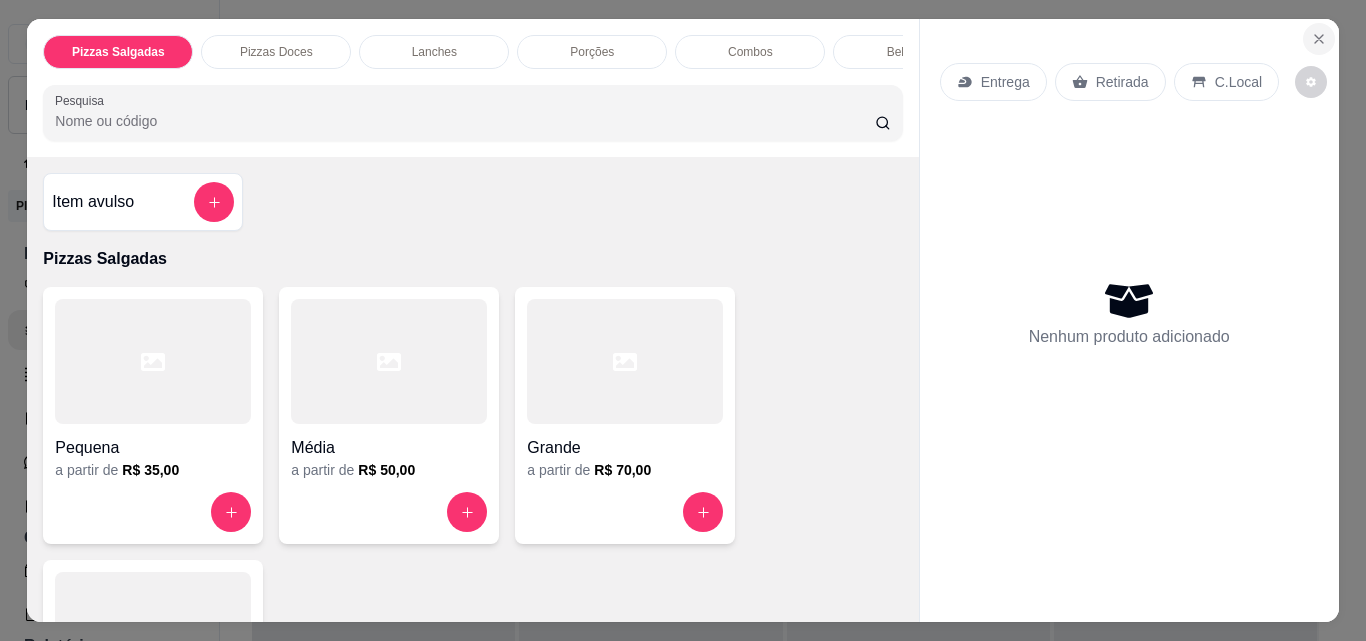 click 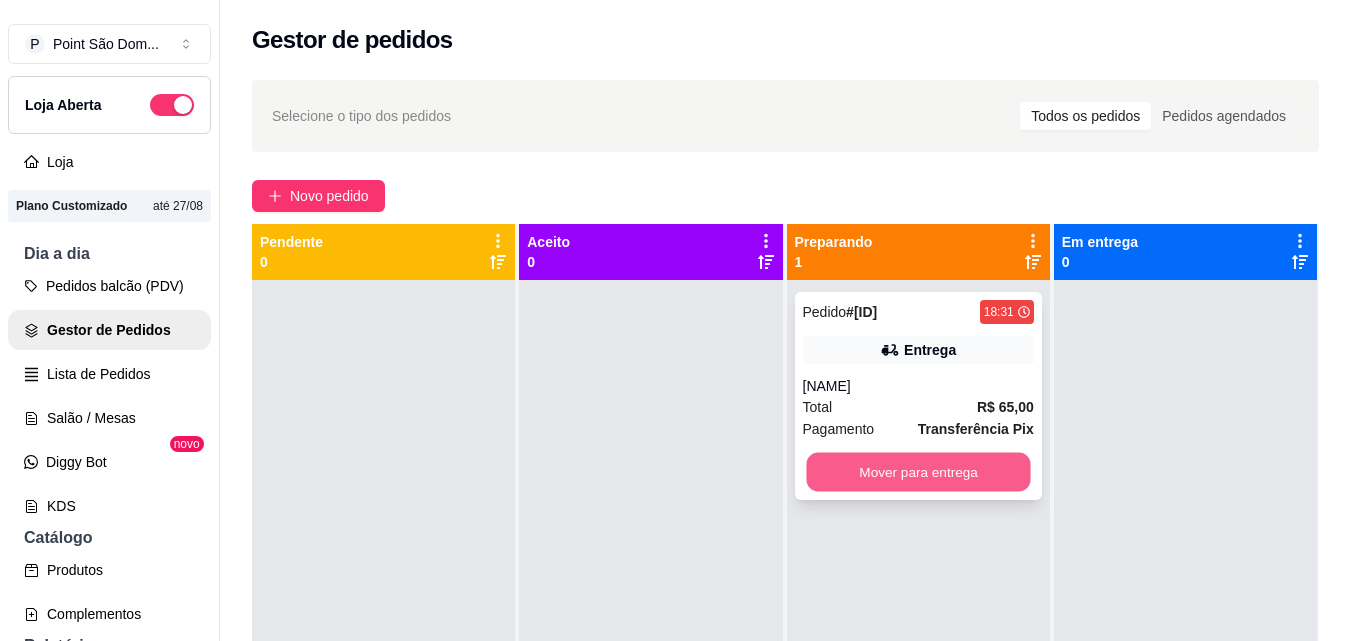 click on "Mover para entrega" at bounding box center (918, 472) 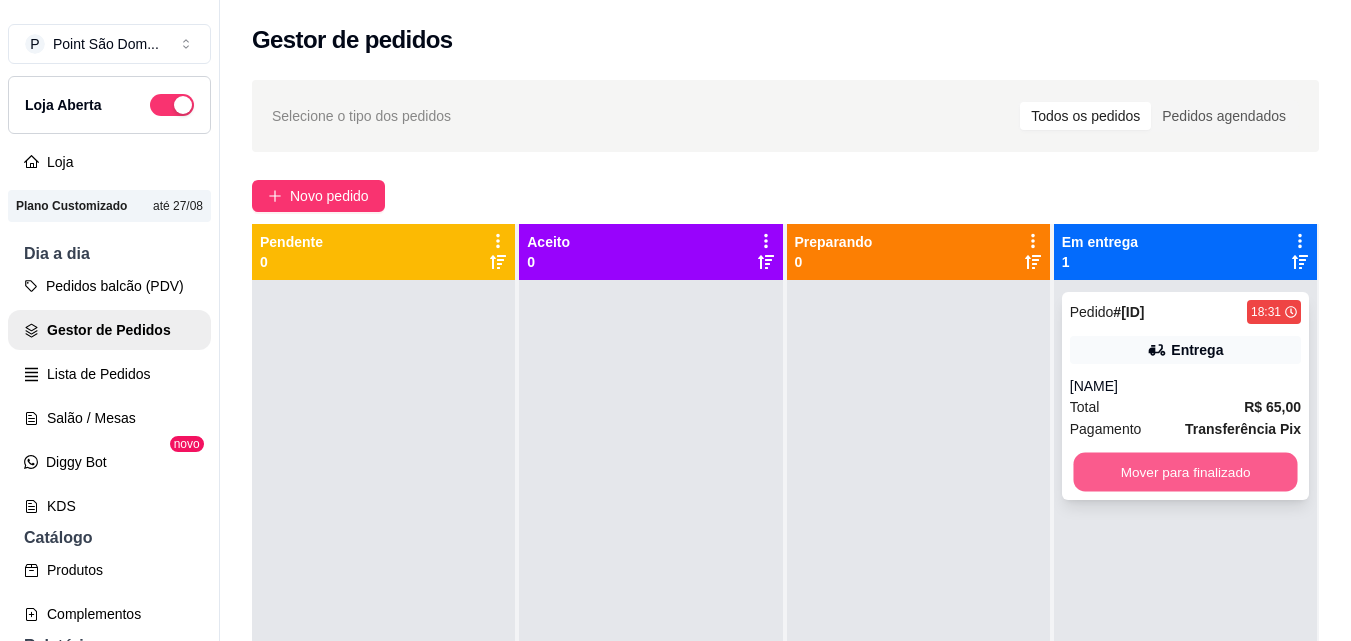click on "Mover para finalizado" at bounding box center (1185, 472) 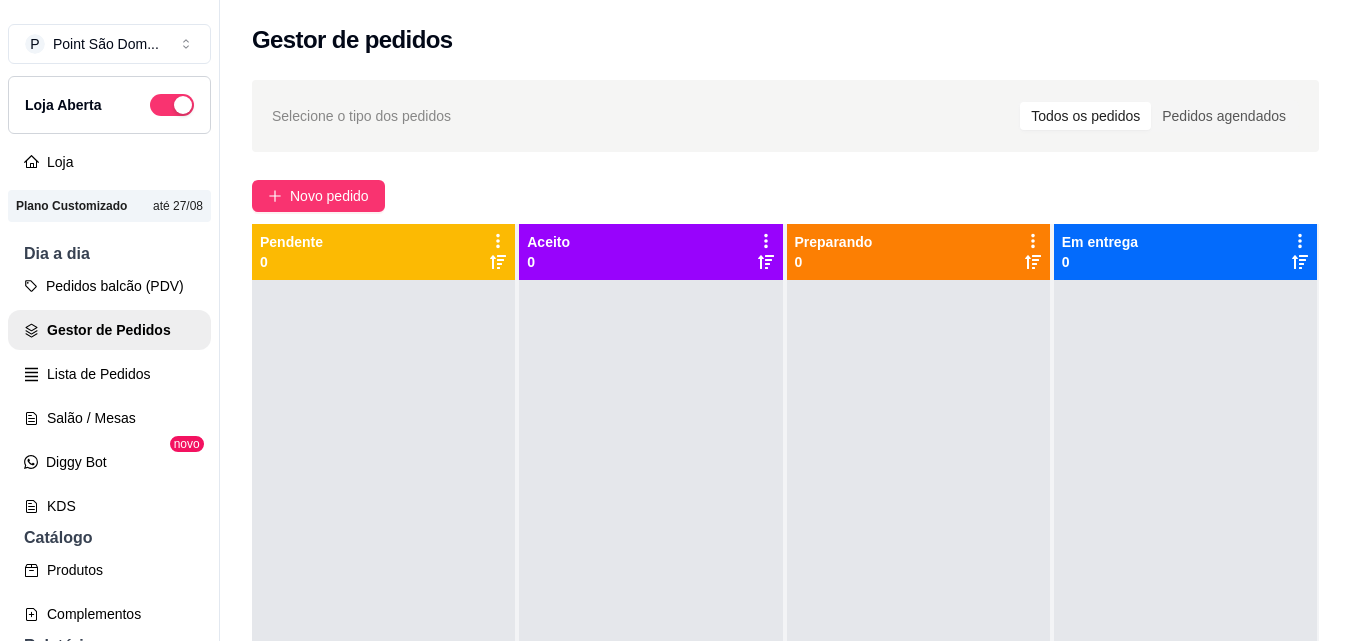 click on "Em entrega 0" at bounding box center [1185, 252] 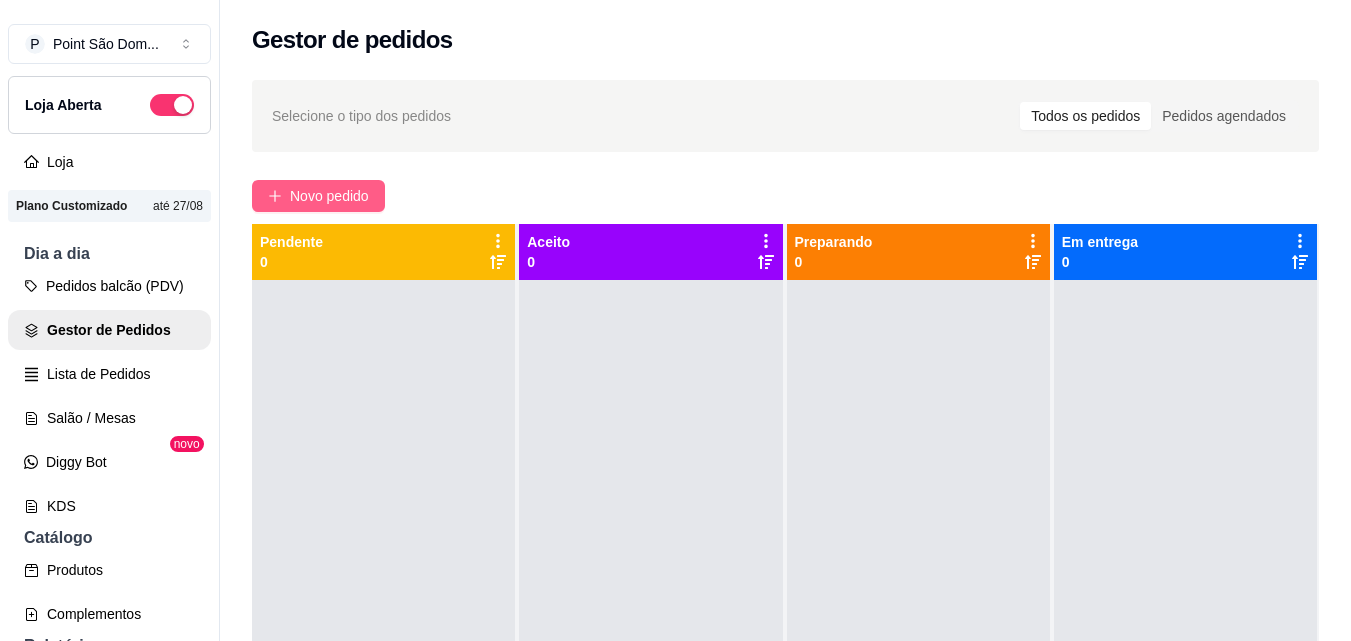 click on "Novo pedido" at bounding box center (329, 196) 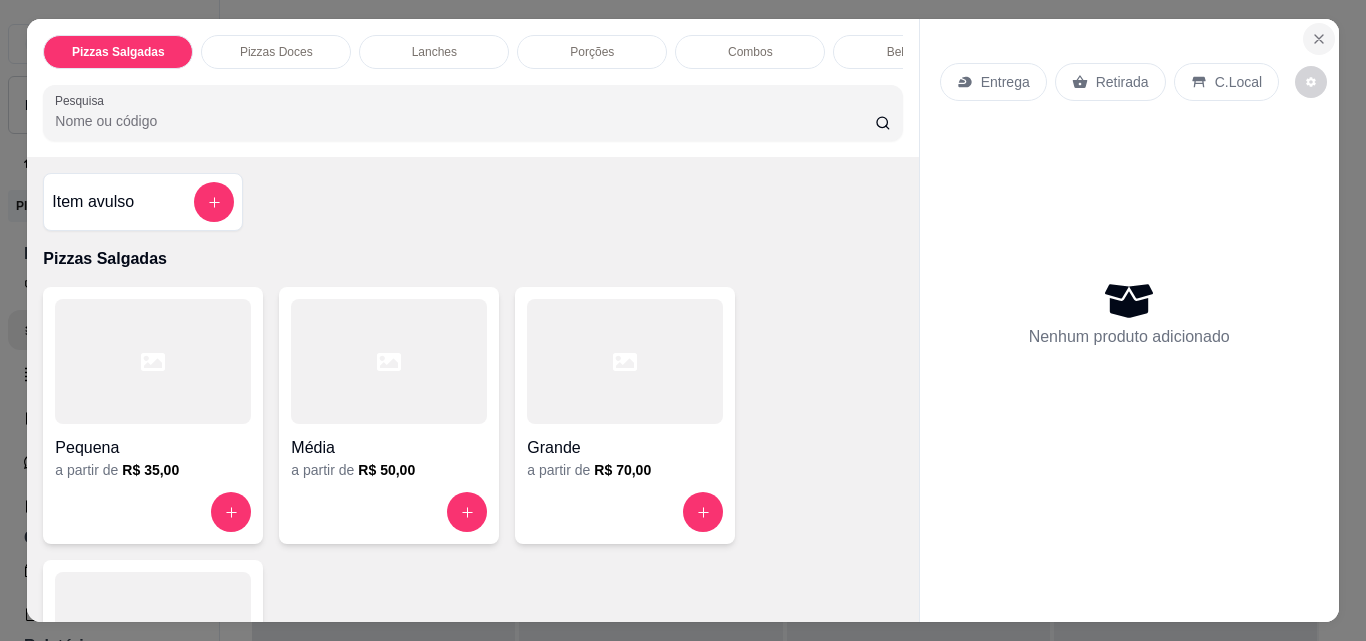 click 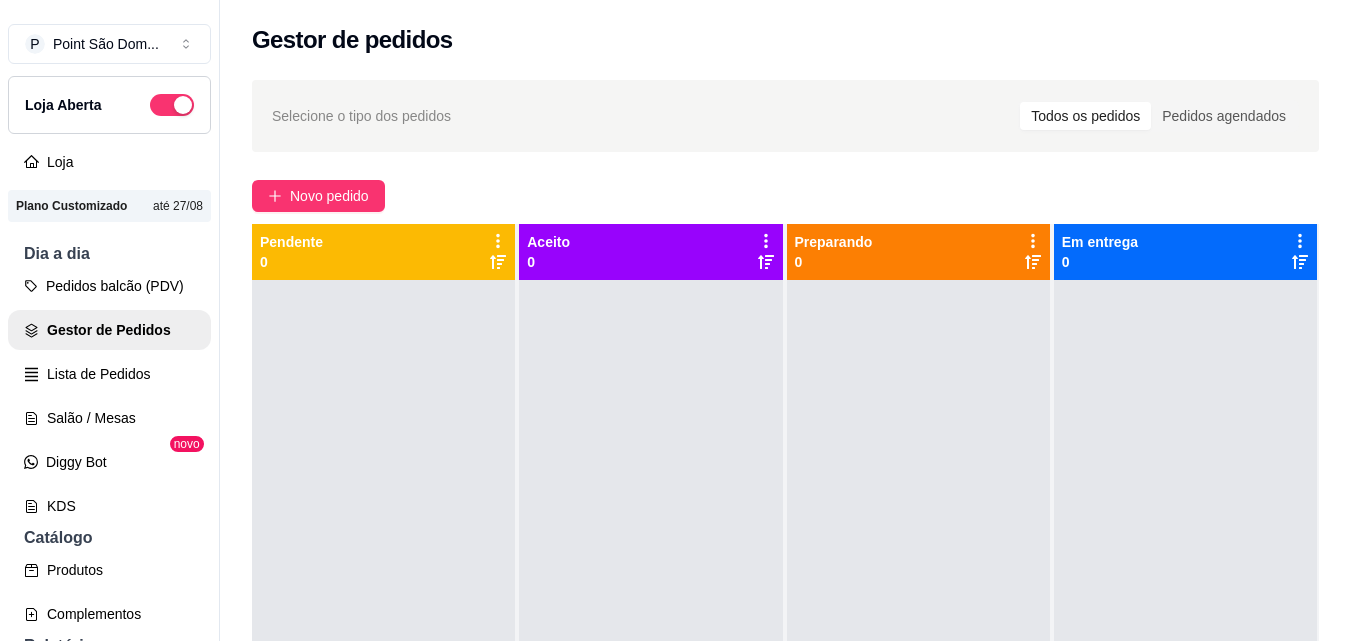 click at bounding box center [383, 600] 